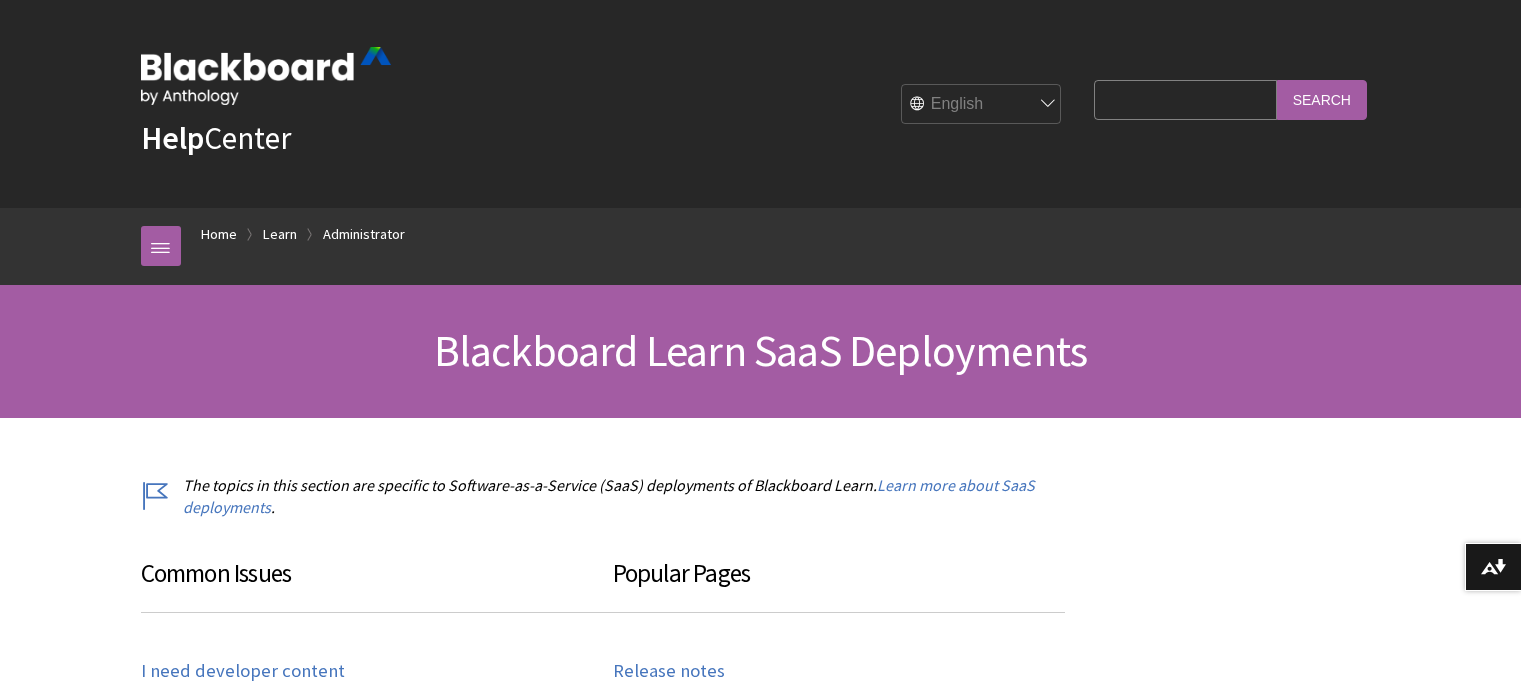 scroll, scrollTop: 200, scrollLeft: 0, axis: vertical 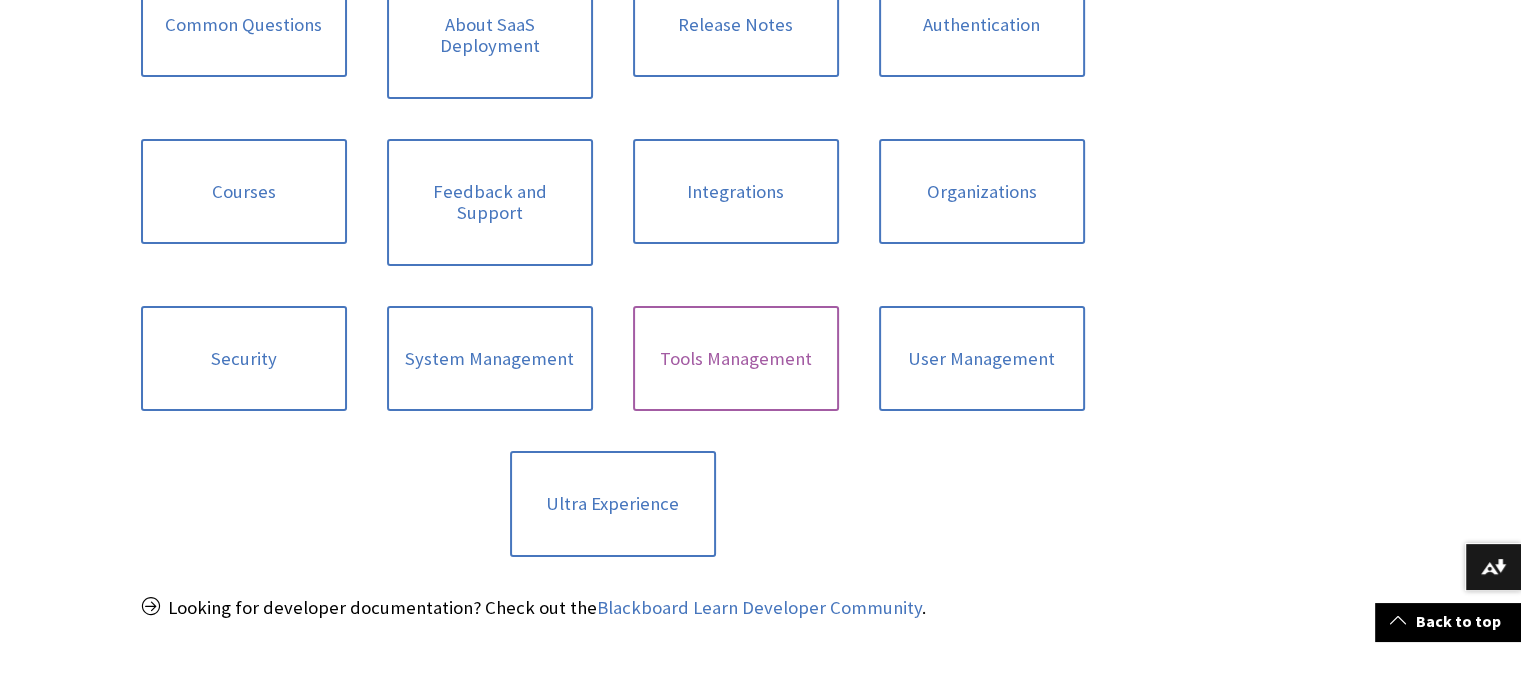 click on "Tools Management" at bounding box center (736, 359) 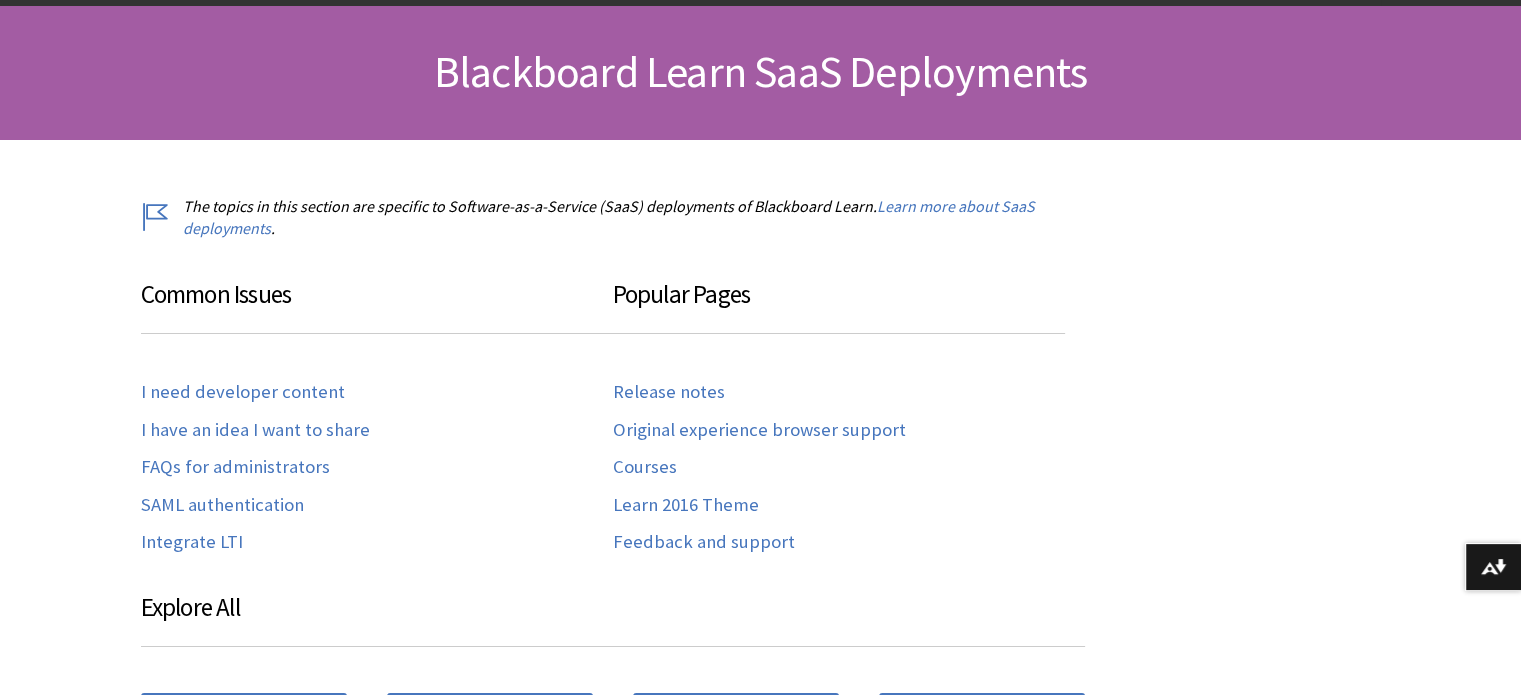 scroll, scrollTop: 300, scrollLeft: 0, axis: vertical 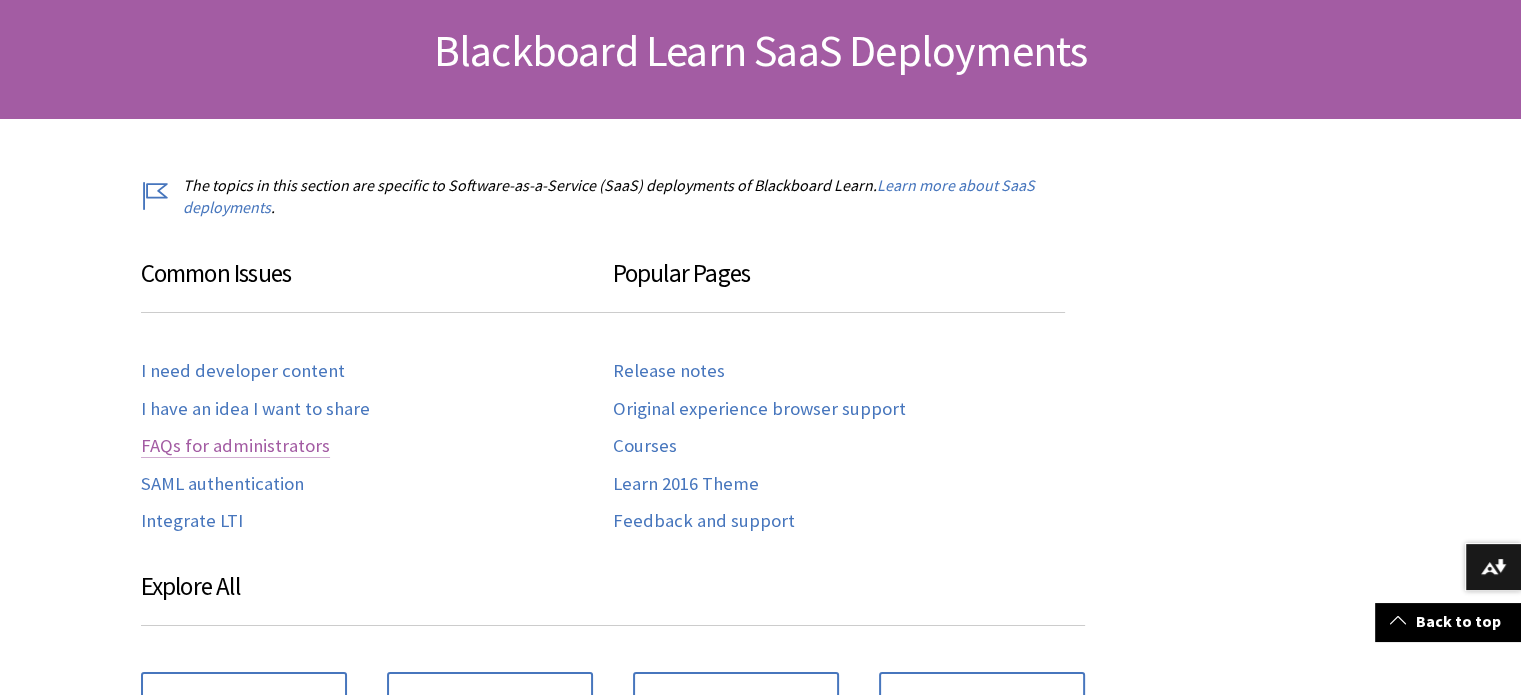 click on "FAQs for administrators" at bounding box center [235, 446] 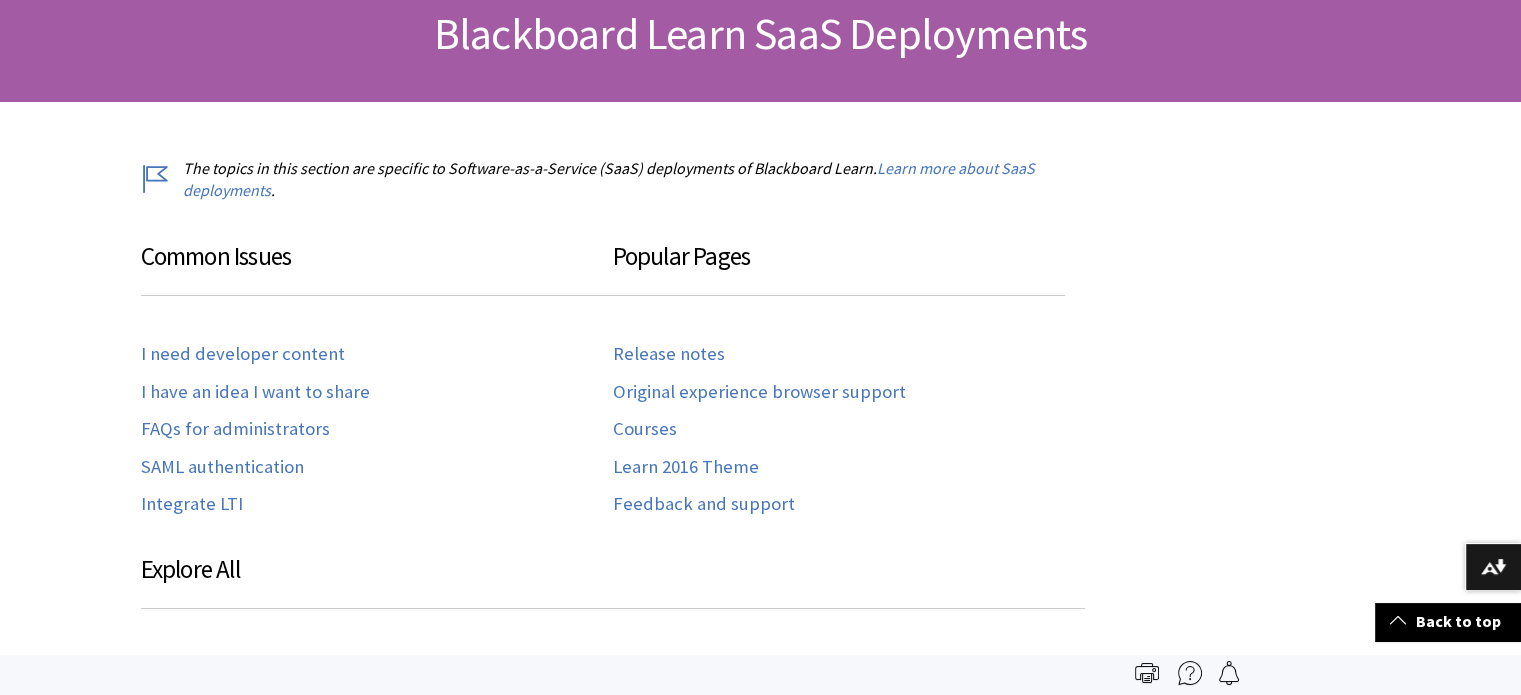 scroll, scrollTop: 300, scrollLeft: 0, axis: vertical 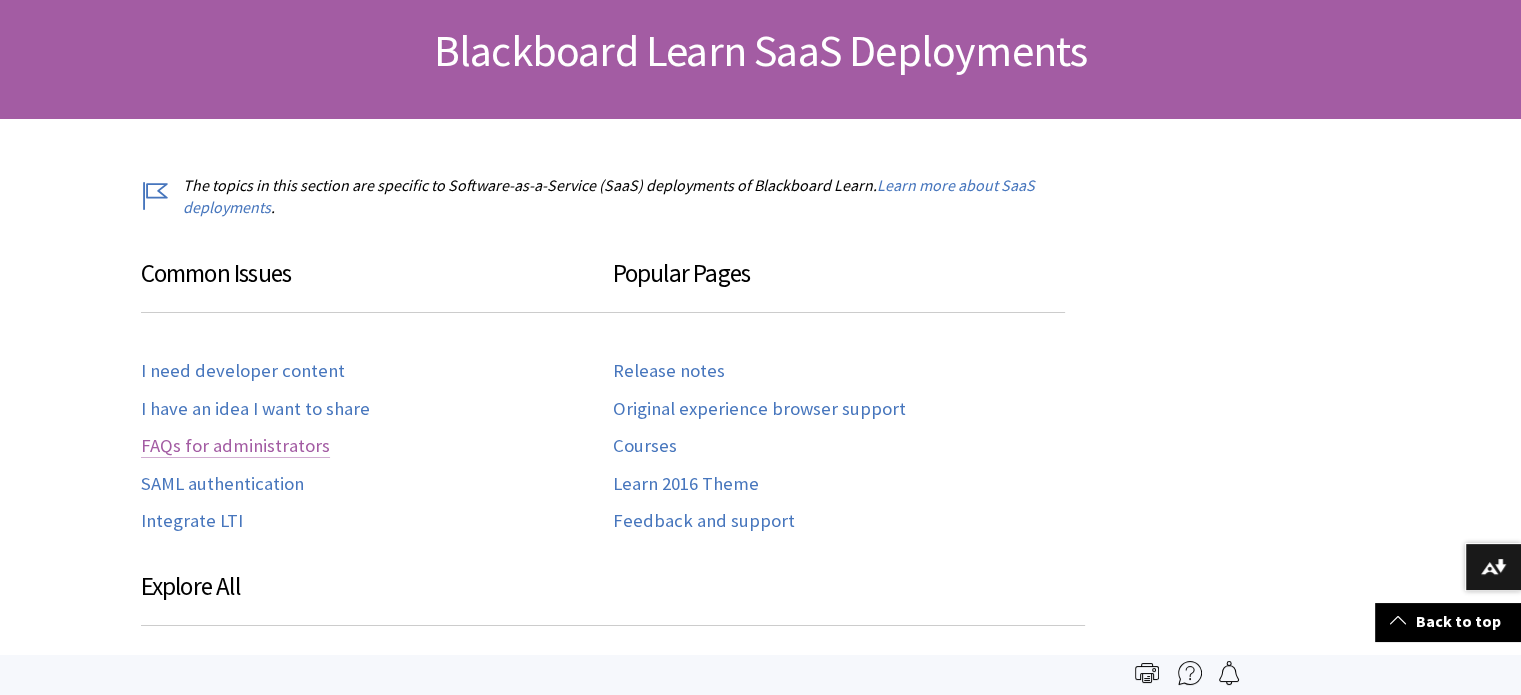 click on "FAQs for administrators" at bounding box center [235, 446] 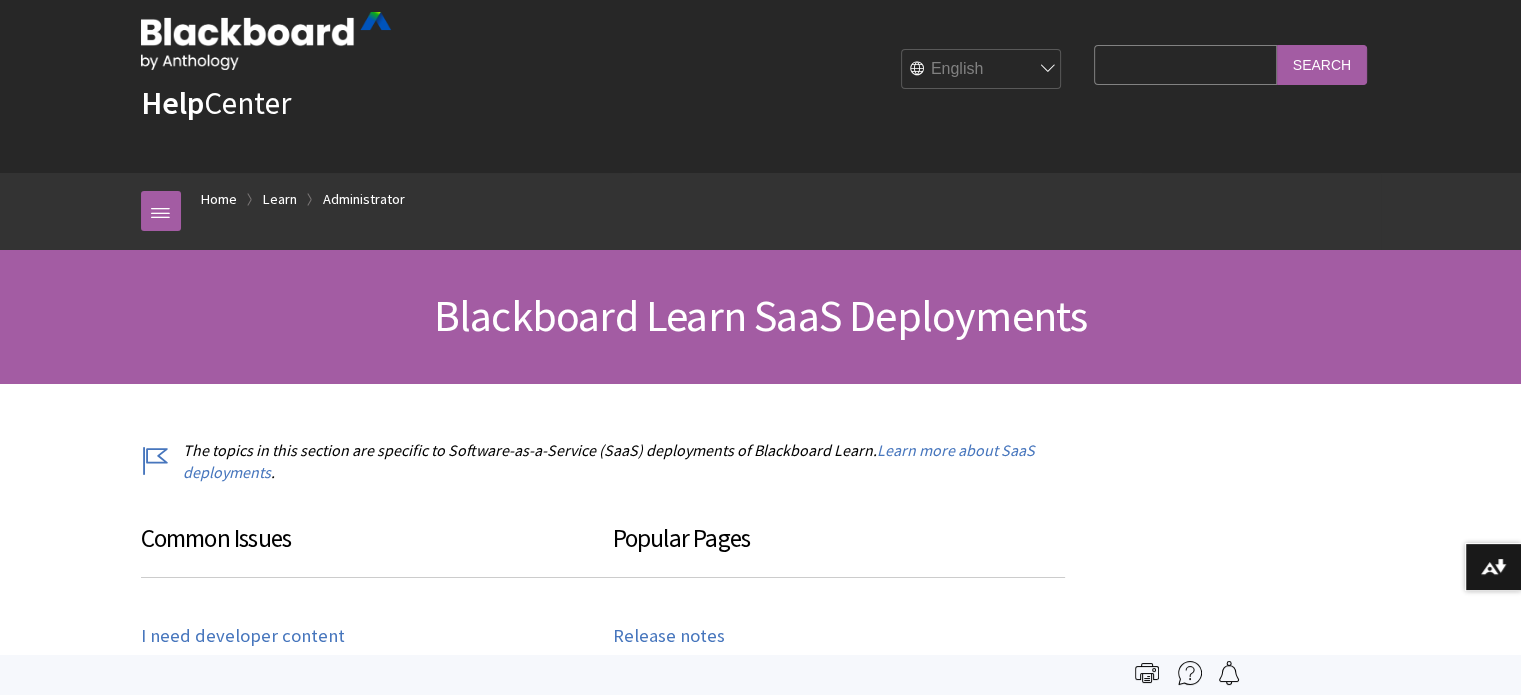 scroll, scrollTop: 0, scrollLeft: 0, axis: both 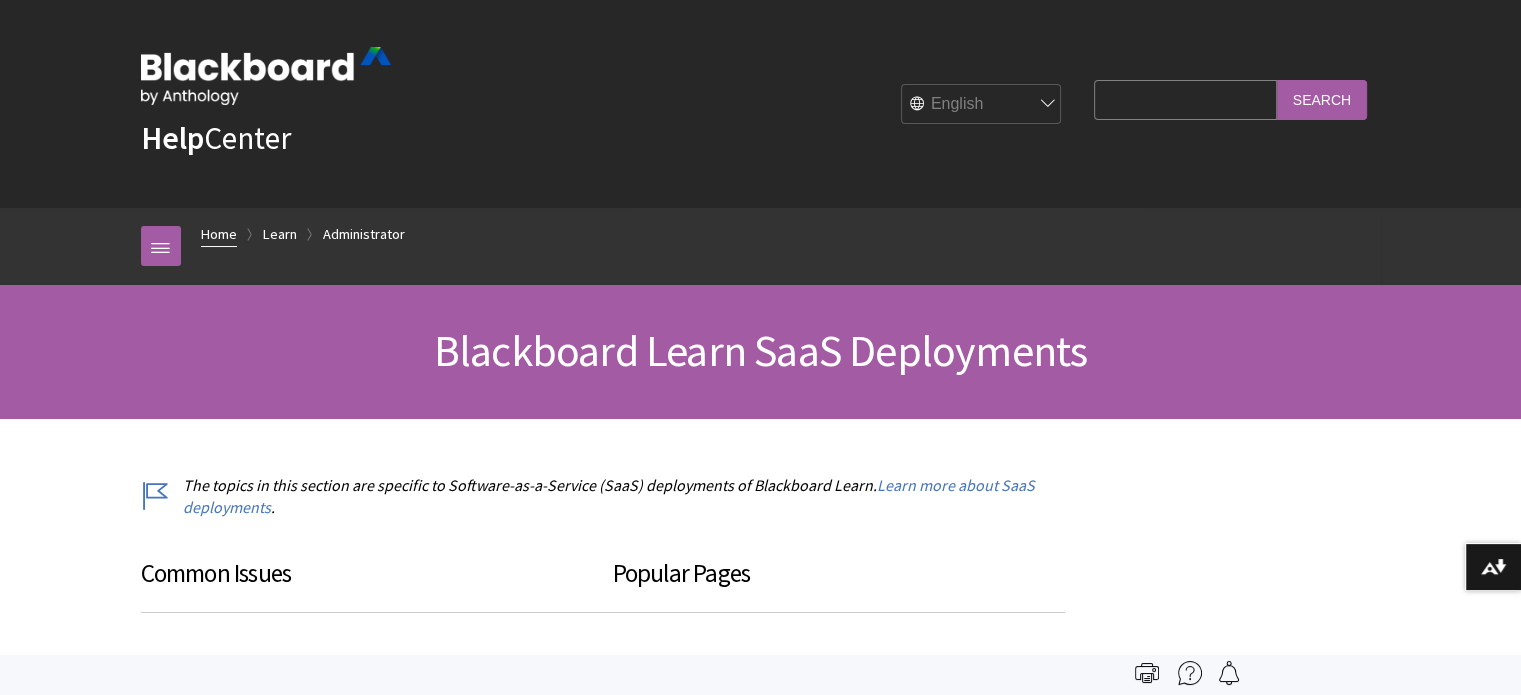 click on "Home" at bounding box center (219, 234) 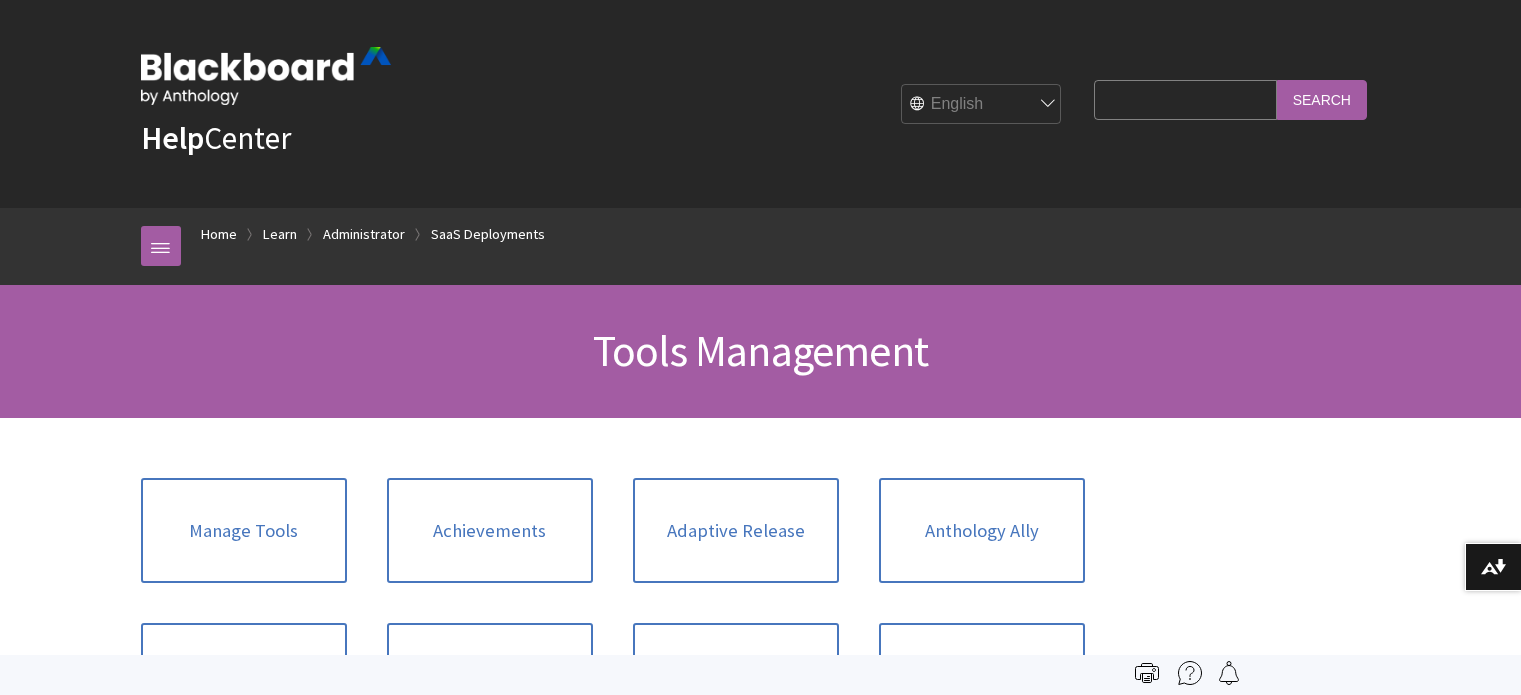 scroll, scrollTop: 0, scrollLeft: 0, axis: both 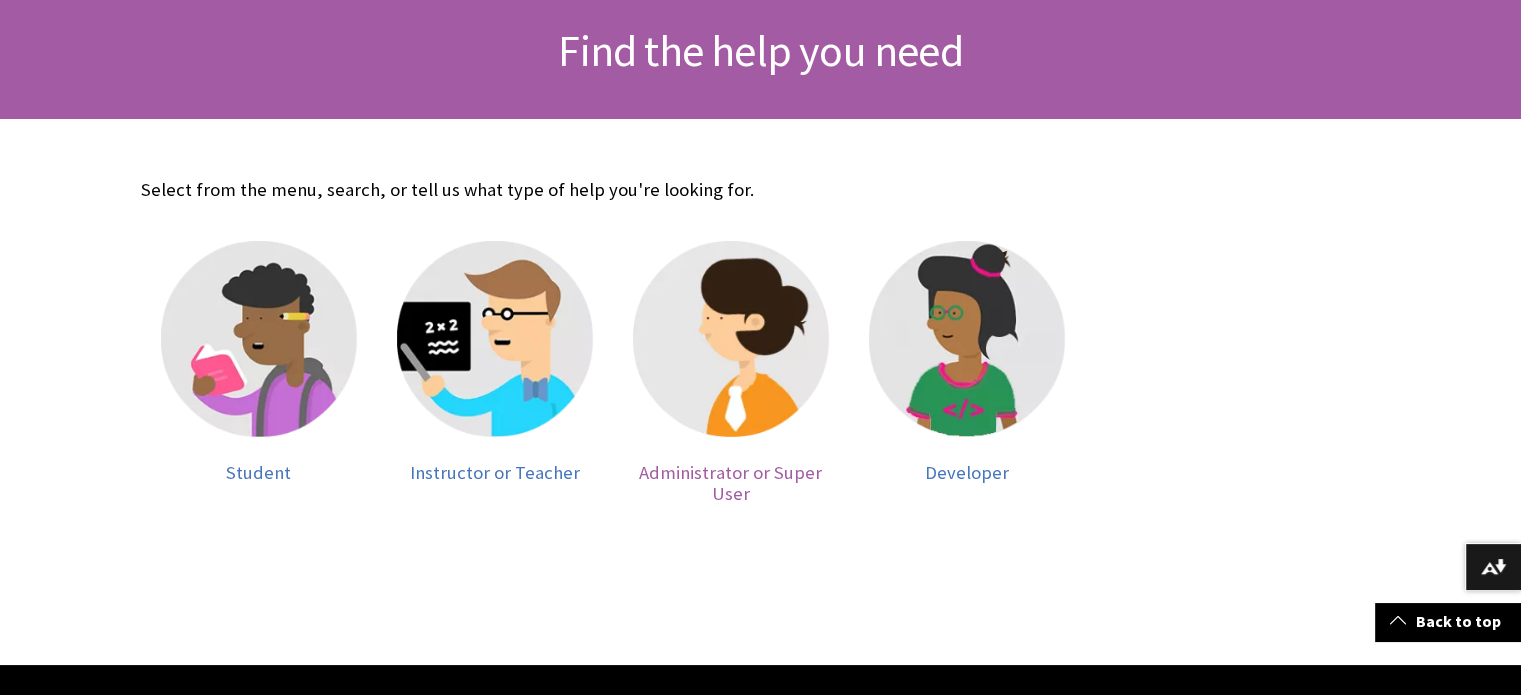 click on "Administrator or Super User" at bounding box center [730, 483] 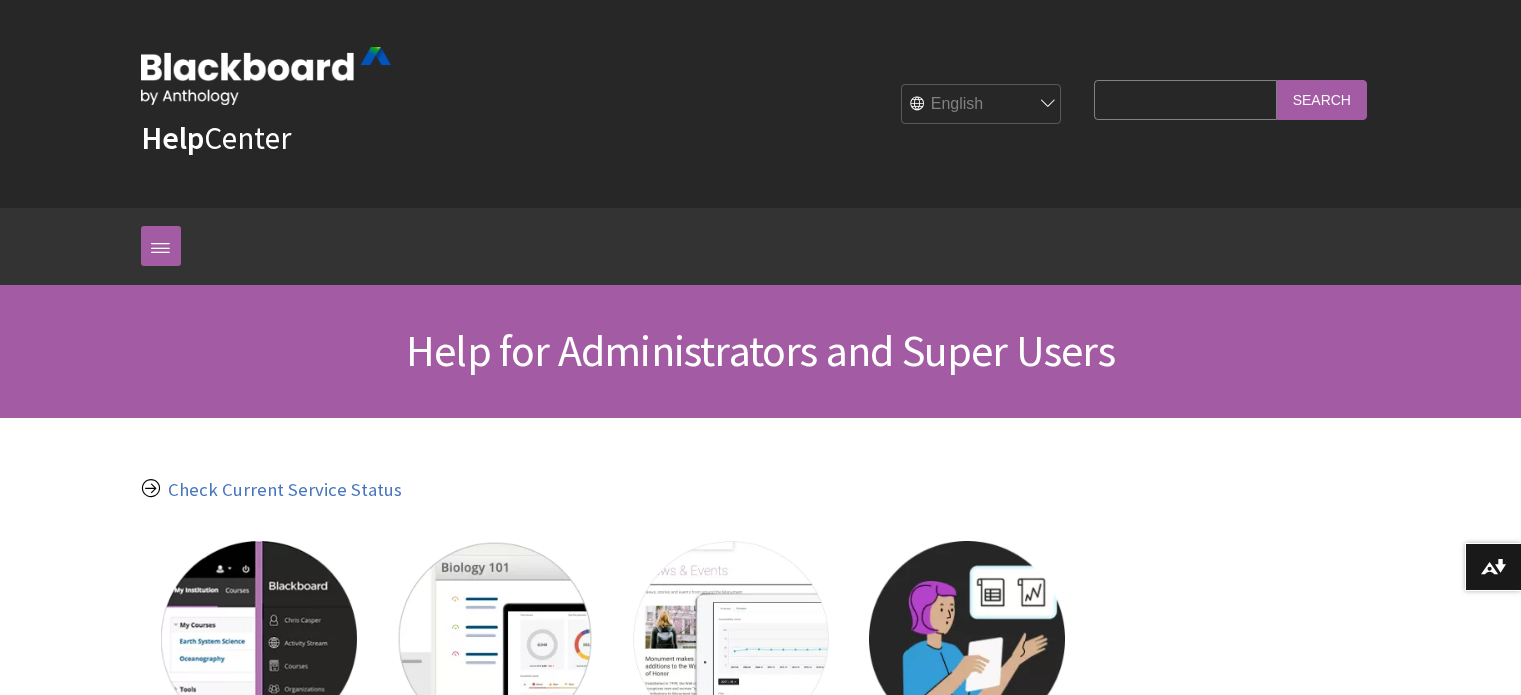 scroll, scrollTop: 0, scrollLeft: 0, axis: both 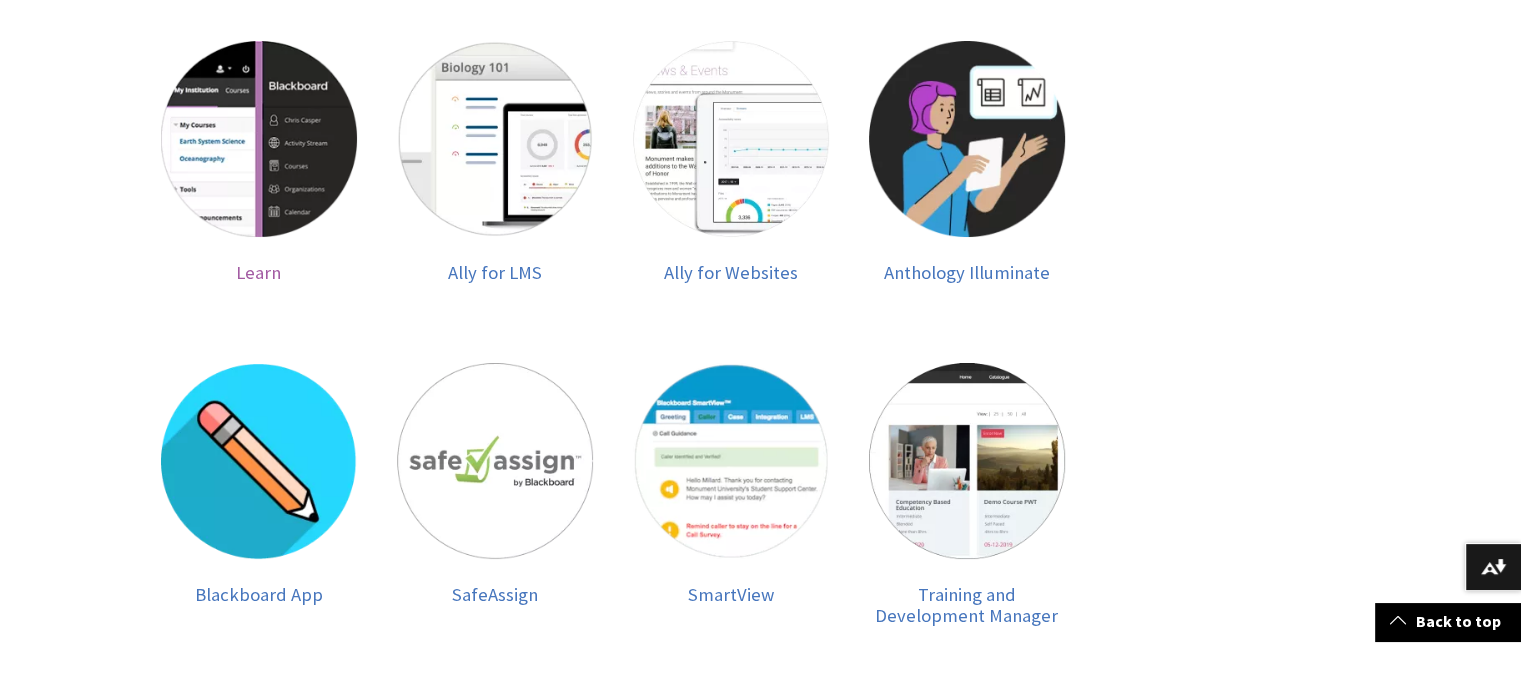 click on "Learn" at bounding box center (258, 272) 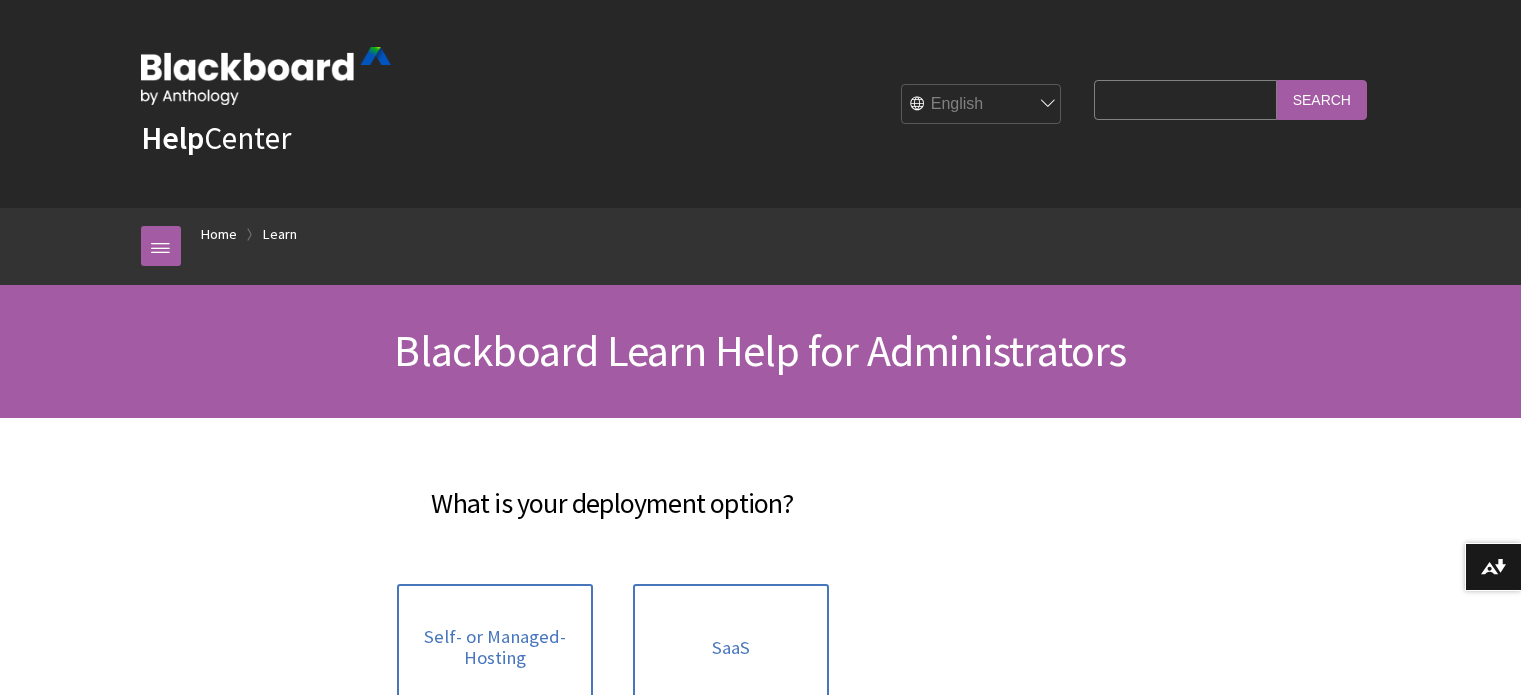 scroll, scrollTop: 0, scrollLeft: 0, axis: both 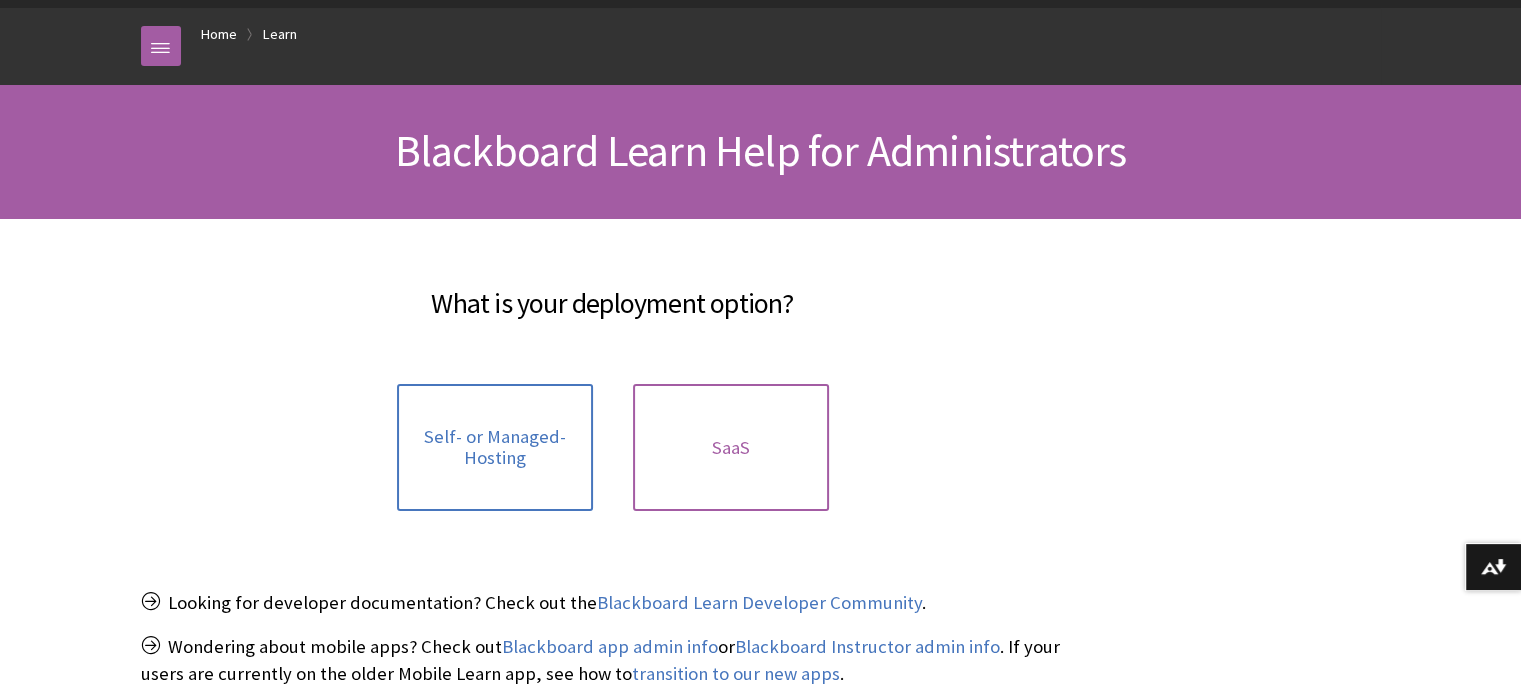 click on "SaaS" at bounding box center (731, 448) 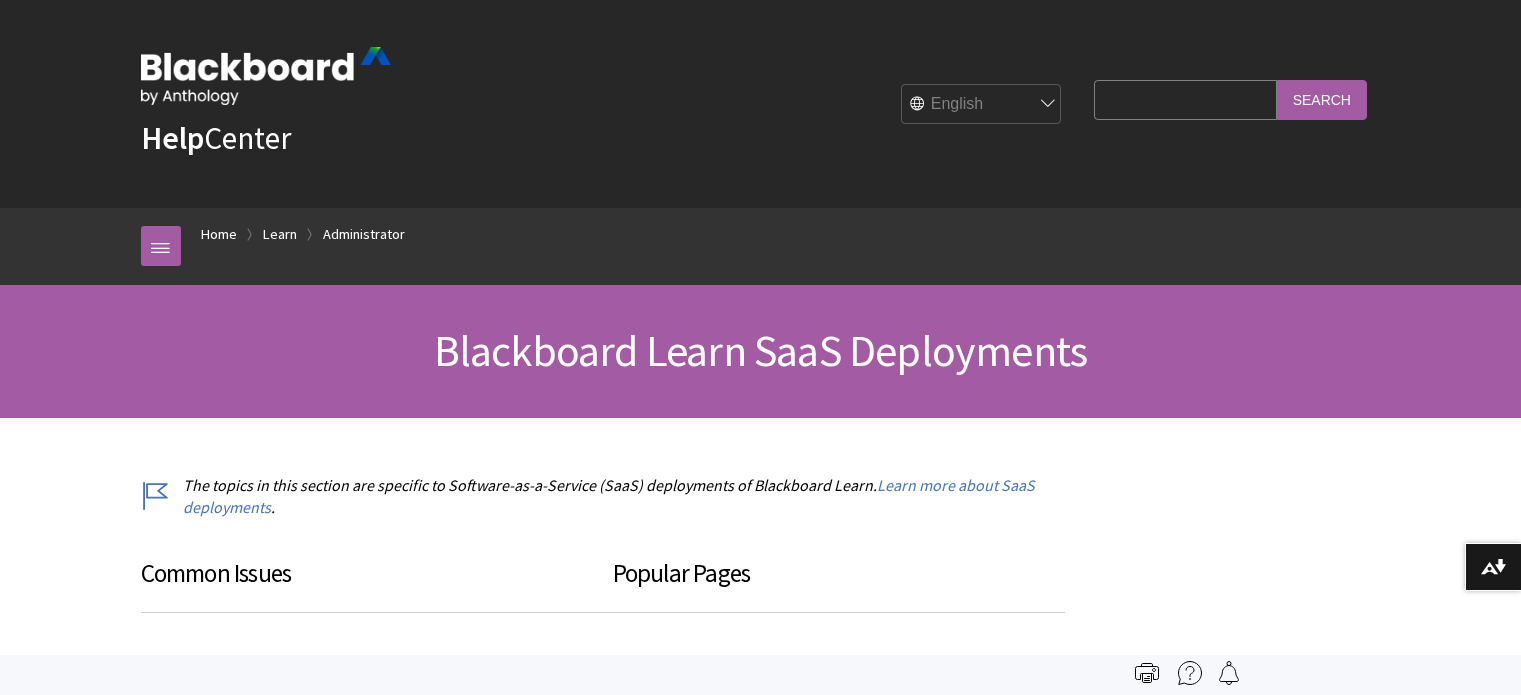 scroll, scrollTop: 0, scrollLeft: 0, axis: both 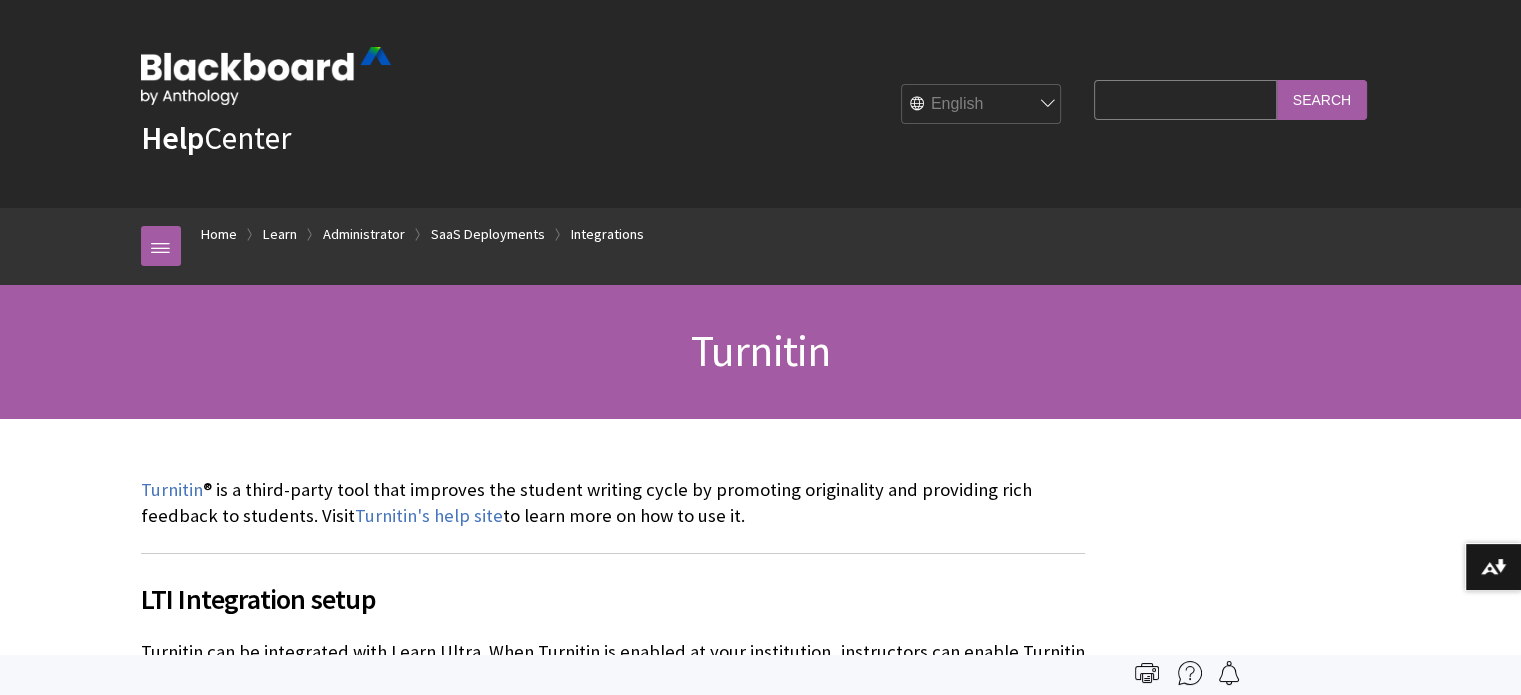 click on "Skip to main content
Help  Center
English عربية Català Cymraeg Deutsch Español Suomi Français עברית Italiano 日本語 한국어 Nederlands Norsk (Bokmål) Português, Brasil Русский Svenska Türkçe 简体中文 Français Canadien
Search Query
Search
Breadcrumb
Home
Learn
Administrator
SaaS Deployments
Integrations" at bounding box center [760, 2591] 